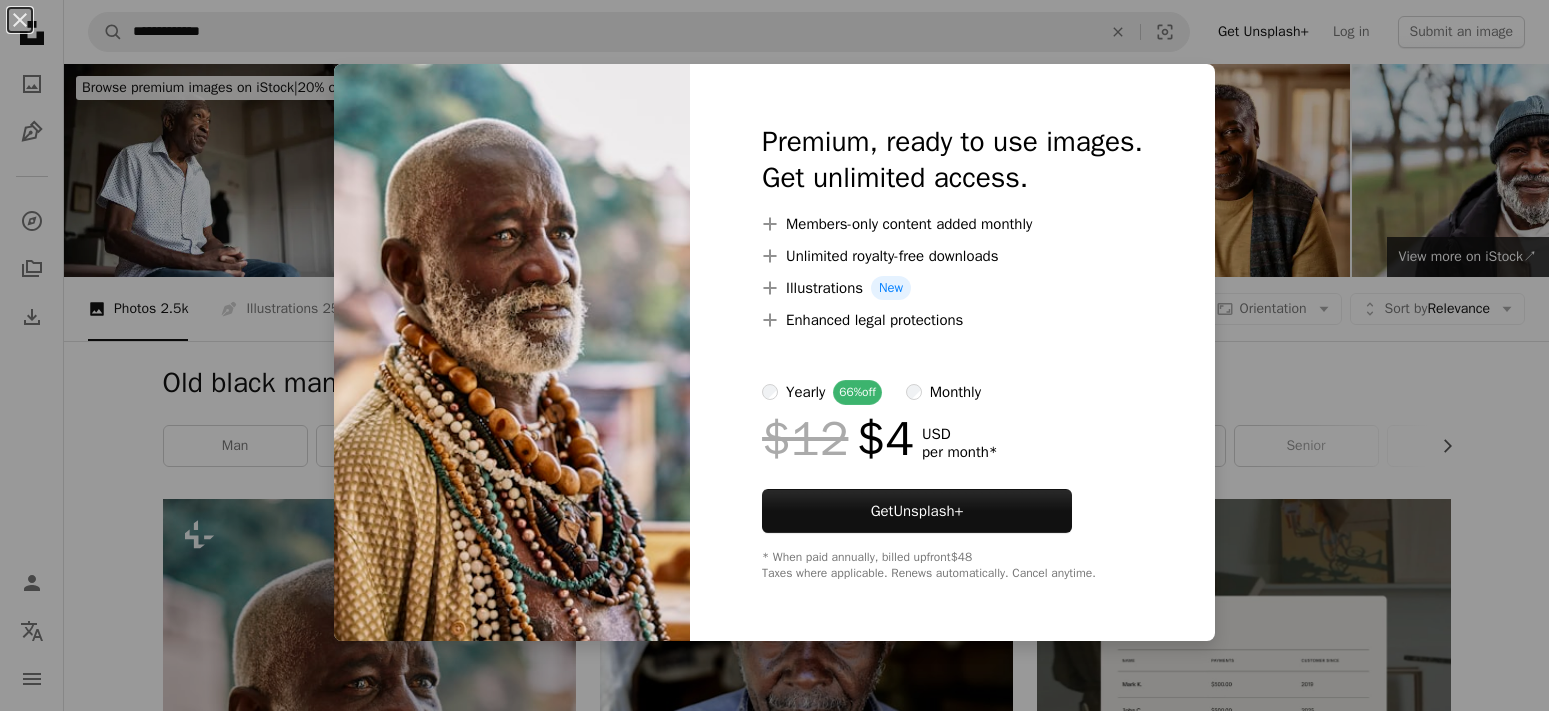scroll, scrollTop: 500, scrollLeft: 0, axis: vertical 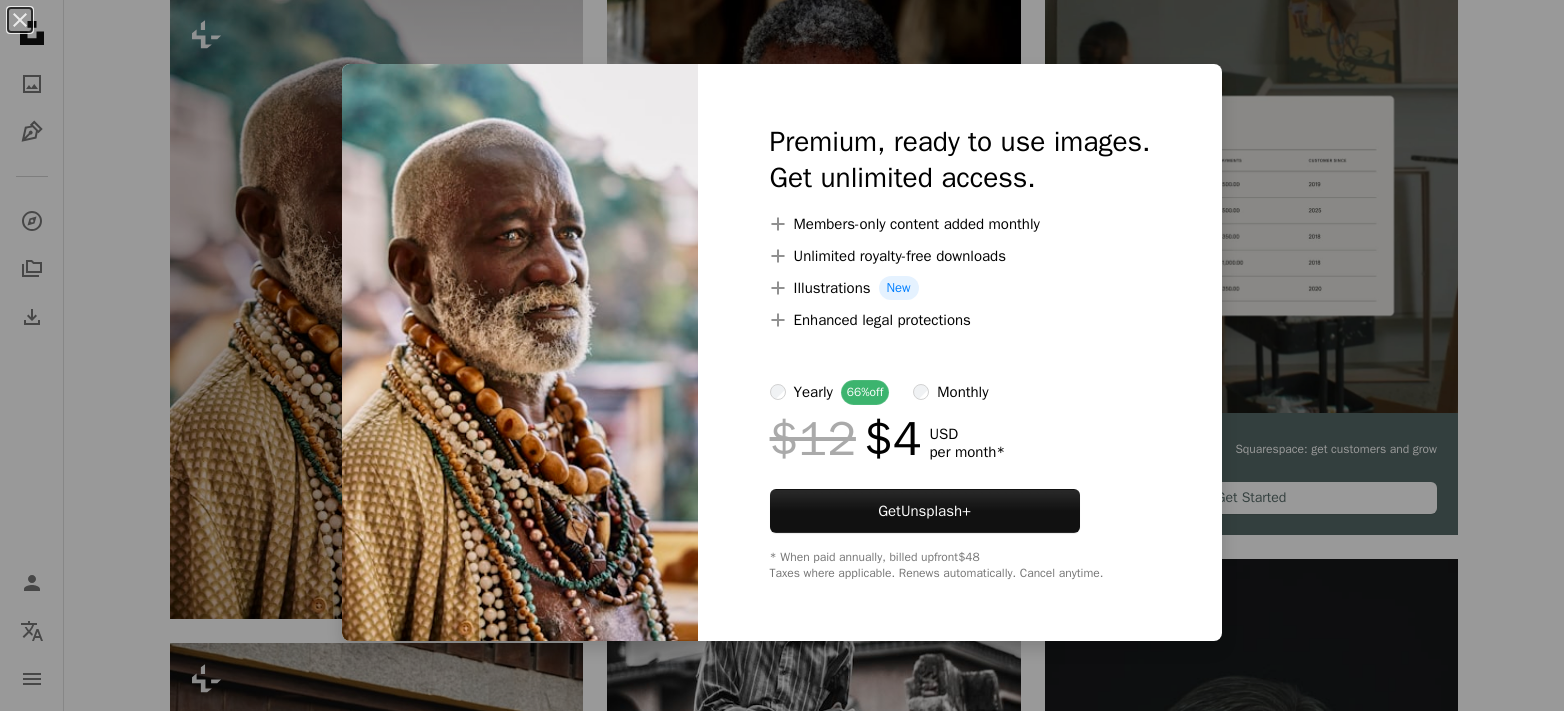 click on "An X shape Premium, ready to use images. Get unlimited access. A plus sign Members-only content added monthly A plus sign Unlimited royalty-free downloads A plus sign Illustrations  New A plus sign Enhanced legal protections yearly 66%  off monthly $12   $4 USD per month * Get  Unsplash+ * When paid annually, billed upfront  $48 Taxes where applicable. Renews automatically. Cancel anytime." at bounding box center [782, 355] 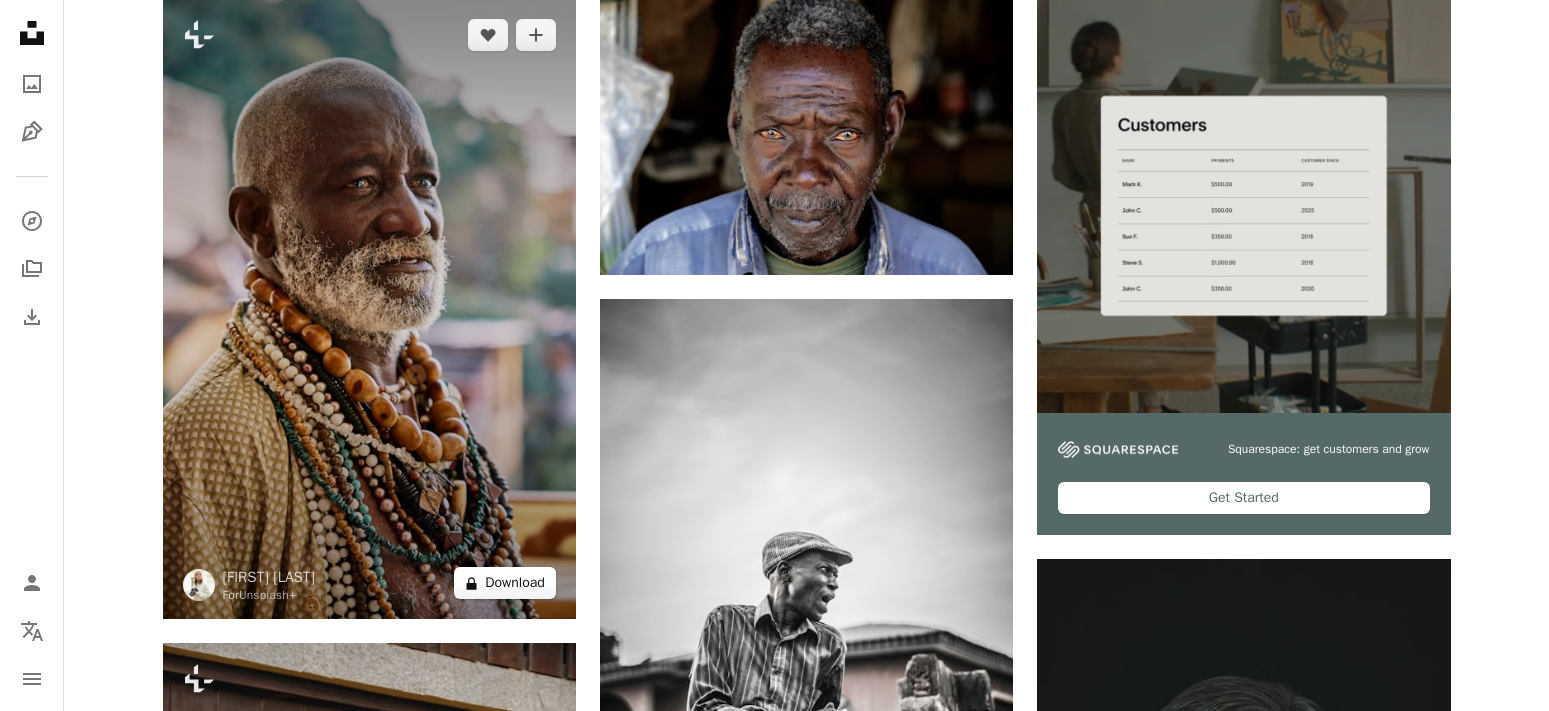 click on "A lock Download" at bounding box center [505, 583] 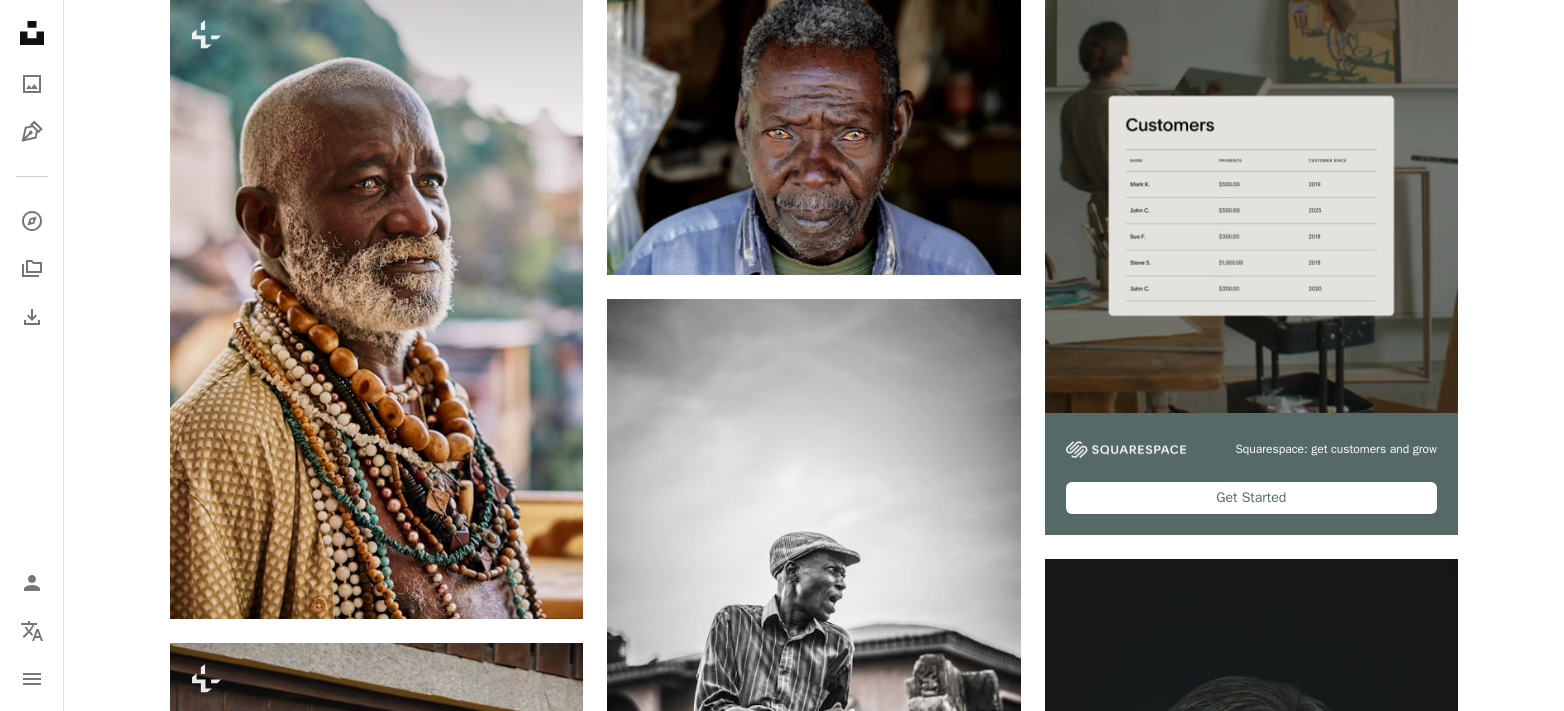 click at bounding box center (520, 4926) 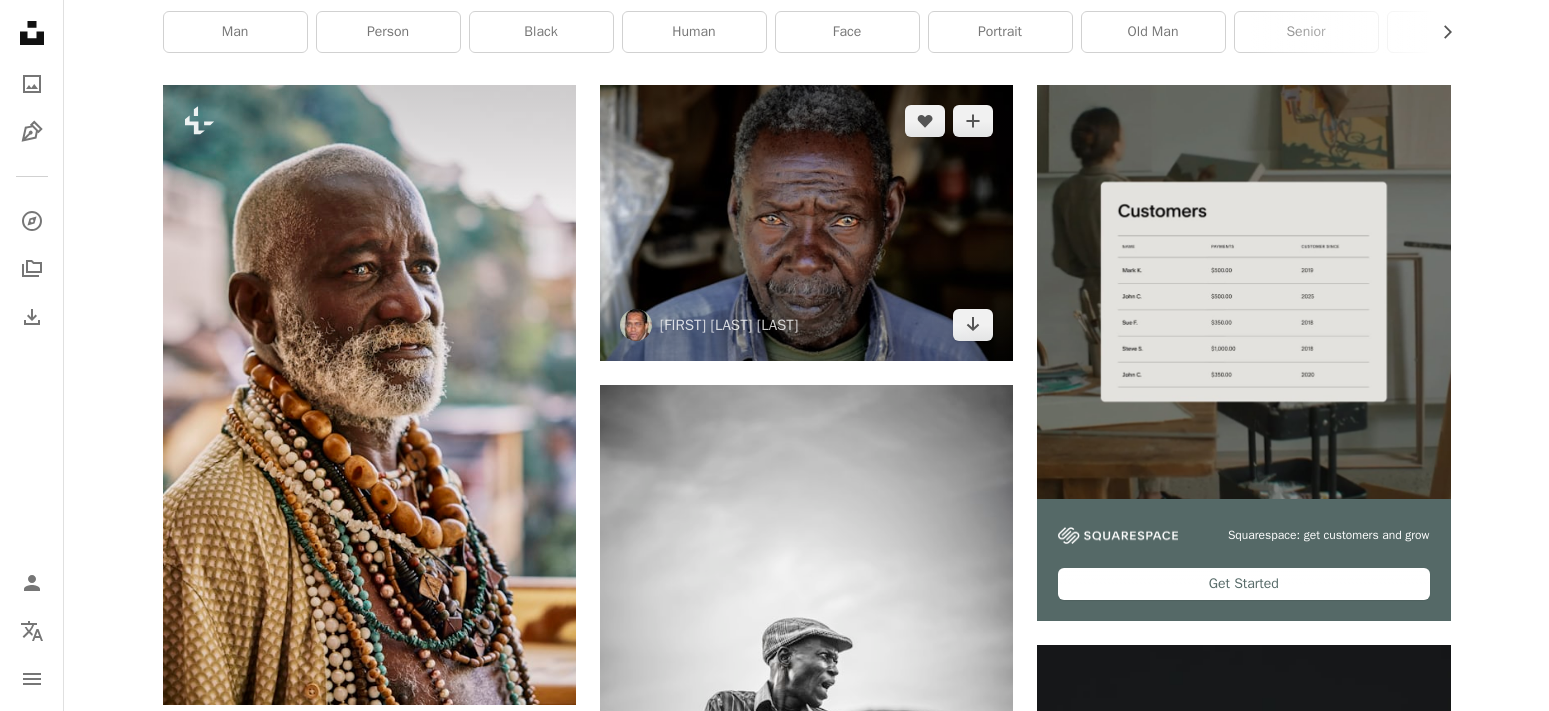 scroll, scrollTop: 300, scrollLeft: 0, axis: vertical 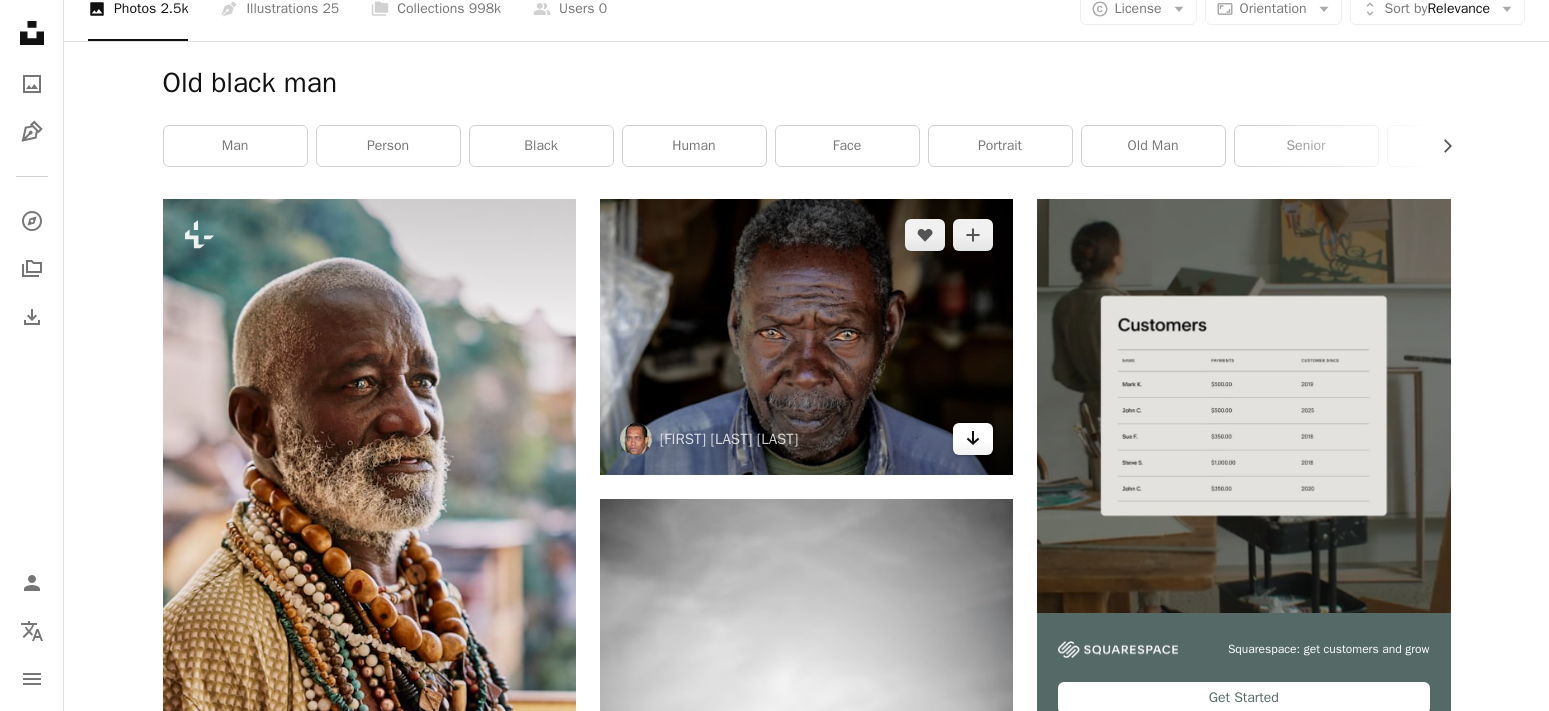 click 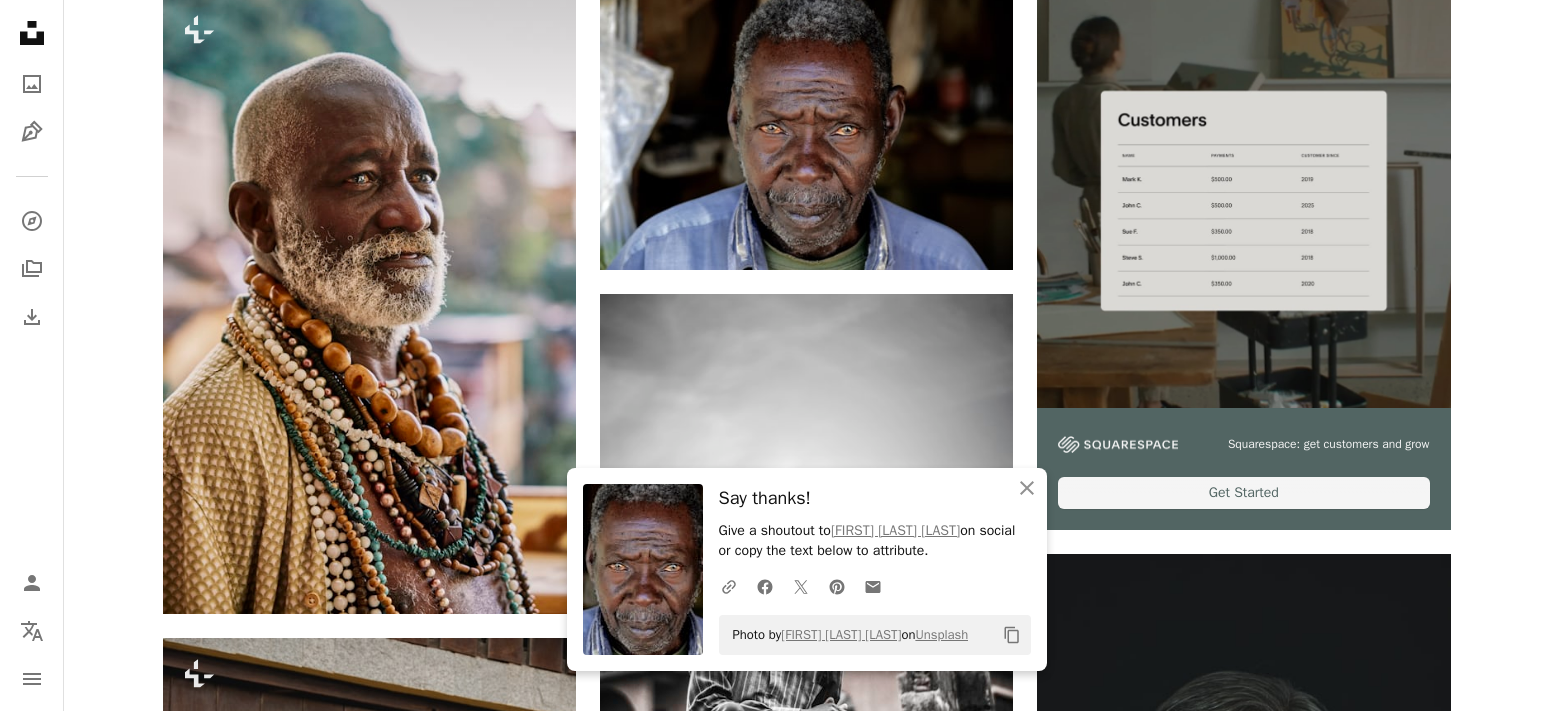 scroll, scrollTop: 600, scrollLeft: 0, axis: vertical 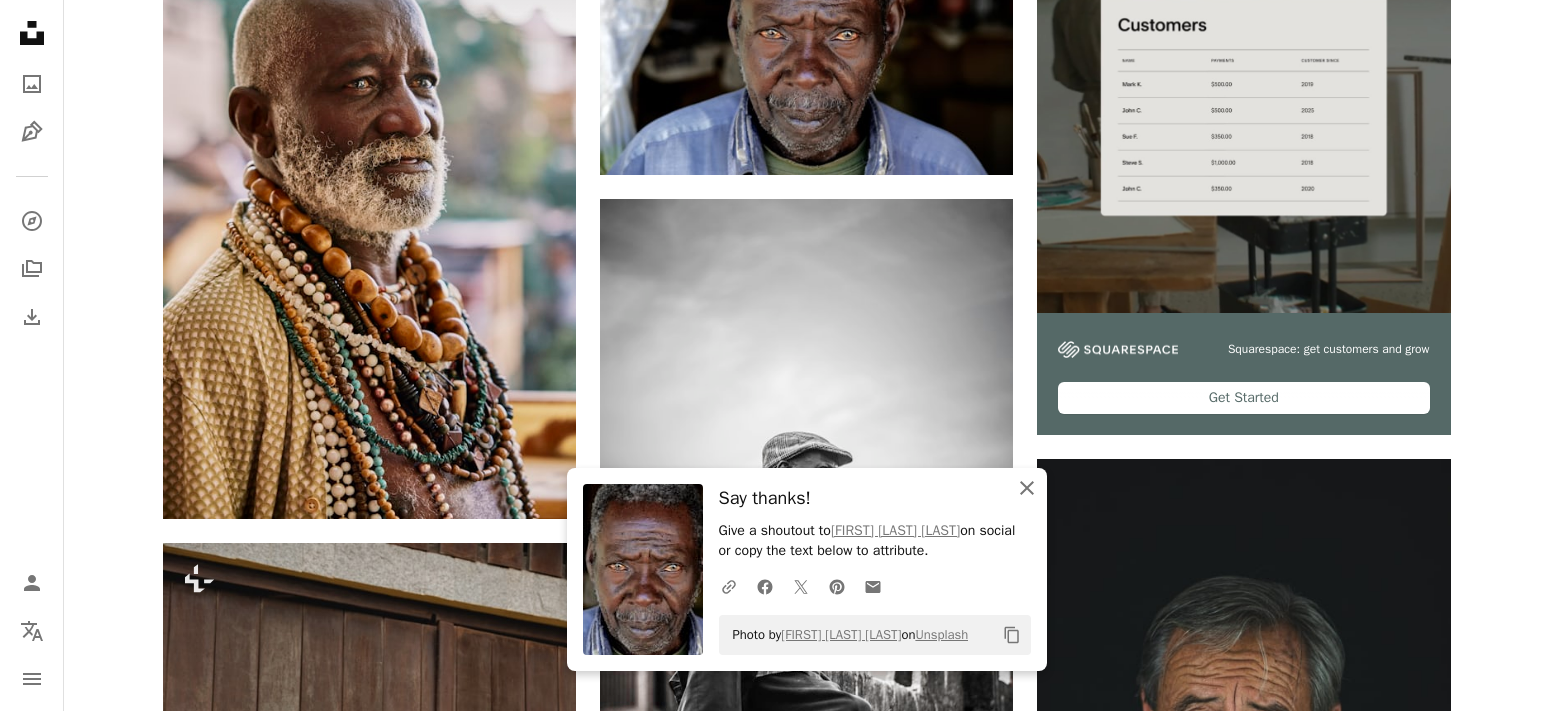 click 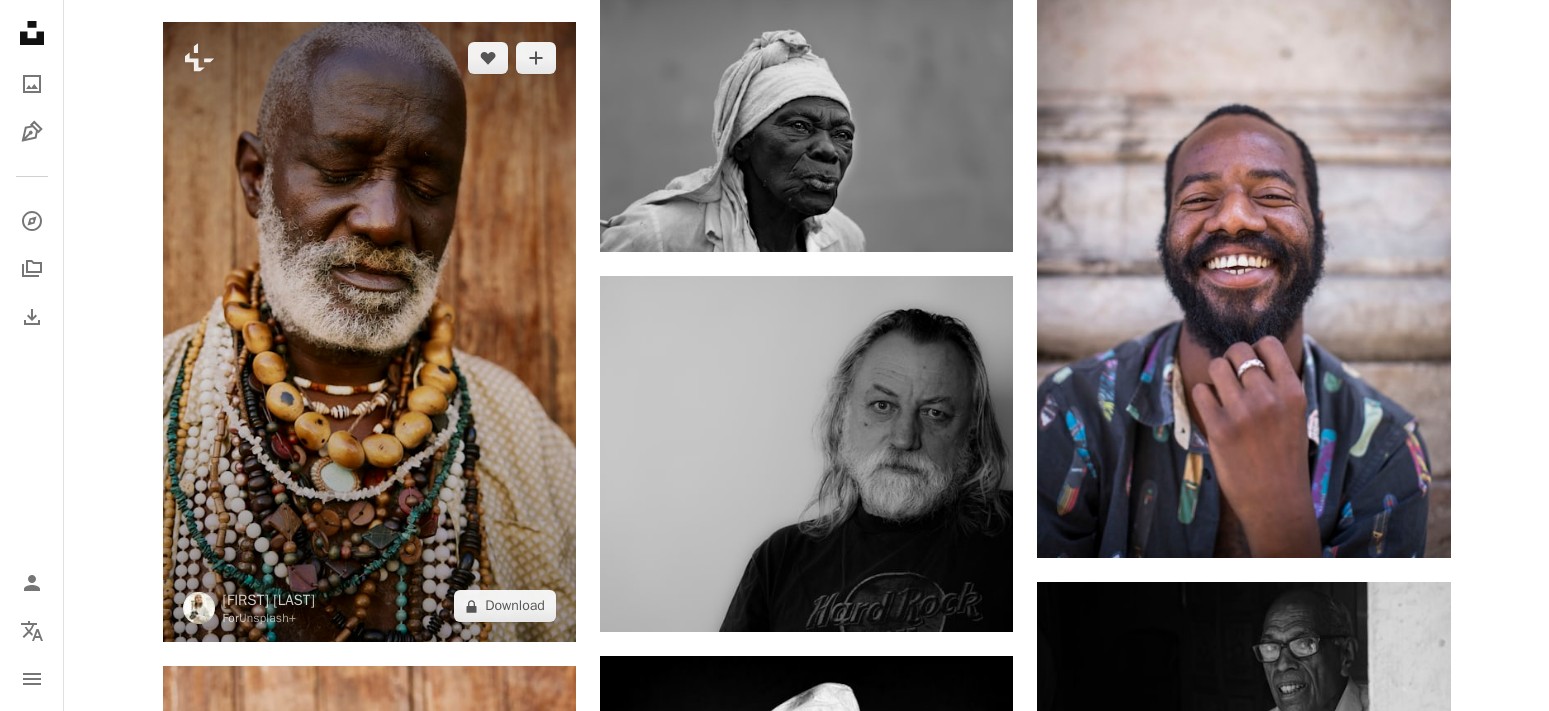 scroll, scrollTop: 1800, scrollLeft: 0, axis: vertical 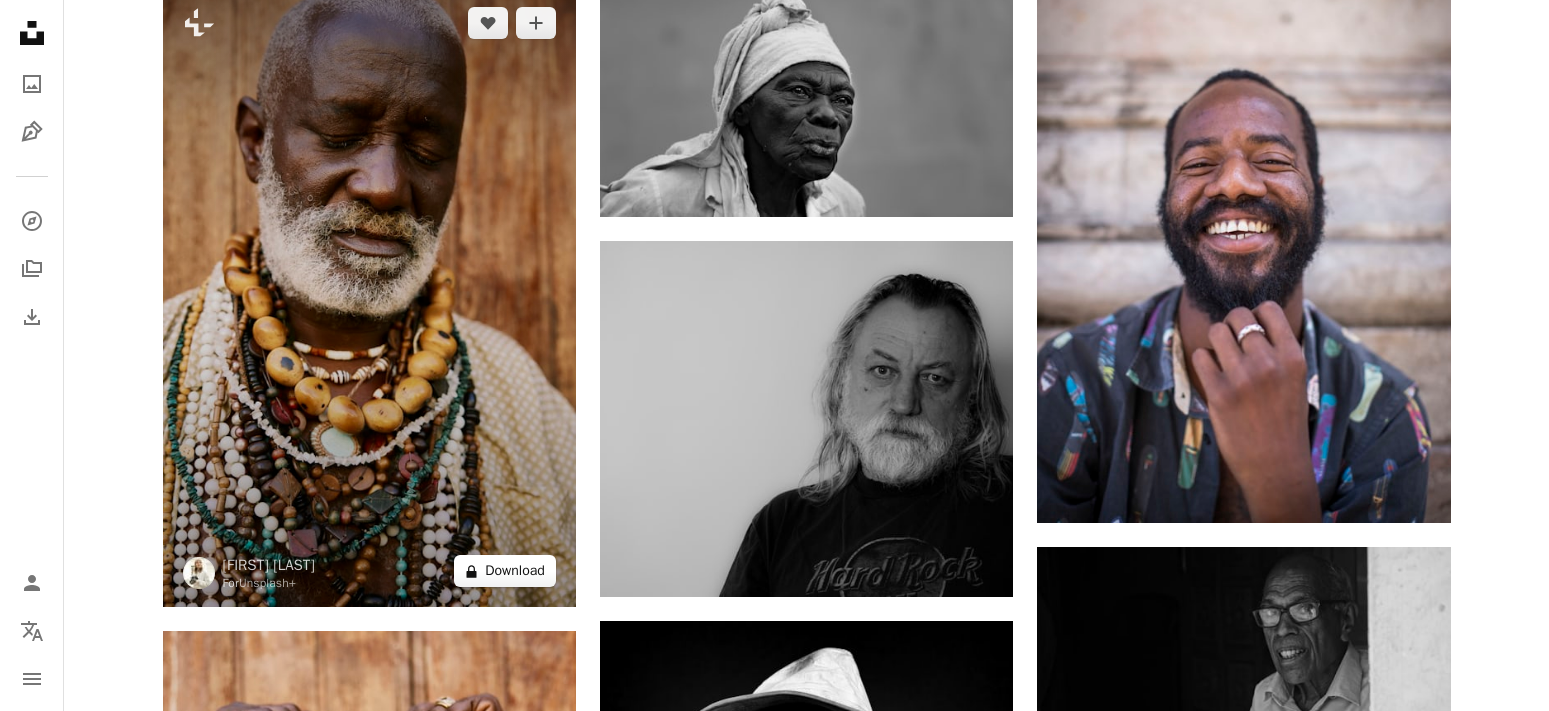 click on "A lock Download" at bounding box center [505, 571] 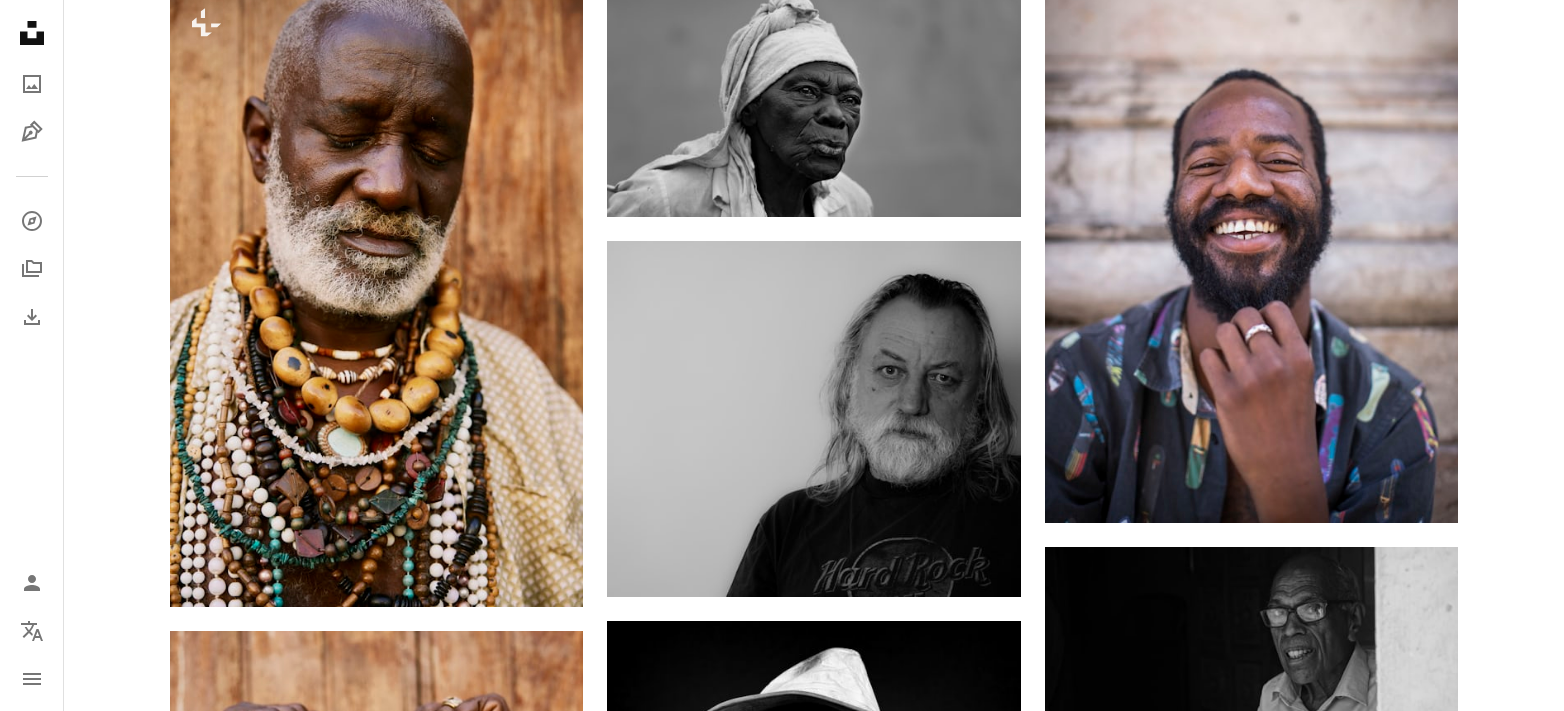 click on "An X shape Premium, ready to use images. Get unlimited access. A plus sign Members-only content added monthly A plus sign Unlimited royalty-free downloads A plus sign Illustrations  New A plus sign Enhanced legal protections yearly 66%  off monthly $12   $4 USD per month * Get  Unsplash+ * When paid annually, billed upfront  $48 Taxes where applicable. Renews automatically. Cancel anytime." at bounding box center [782, 3629] 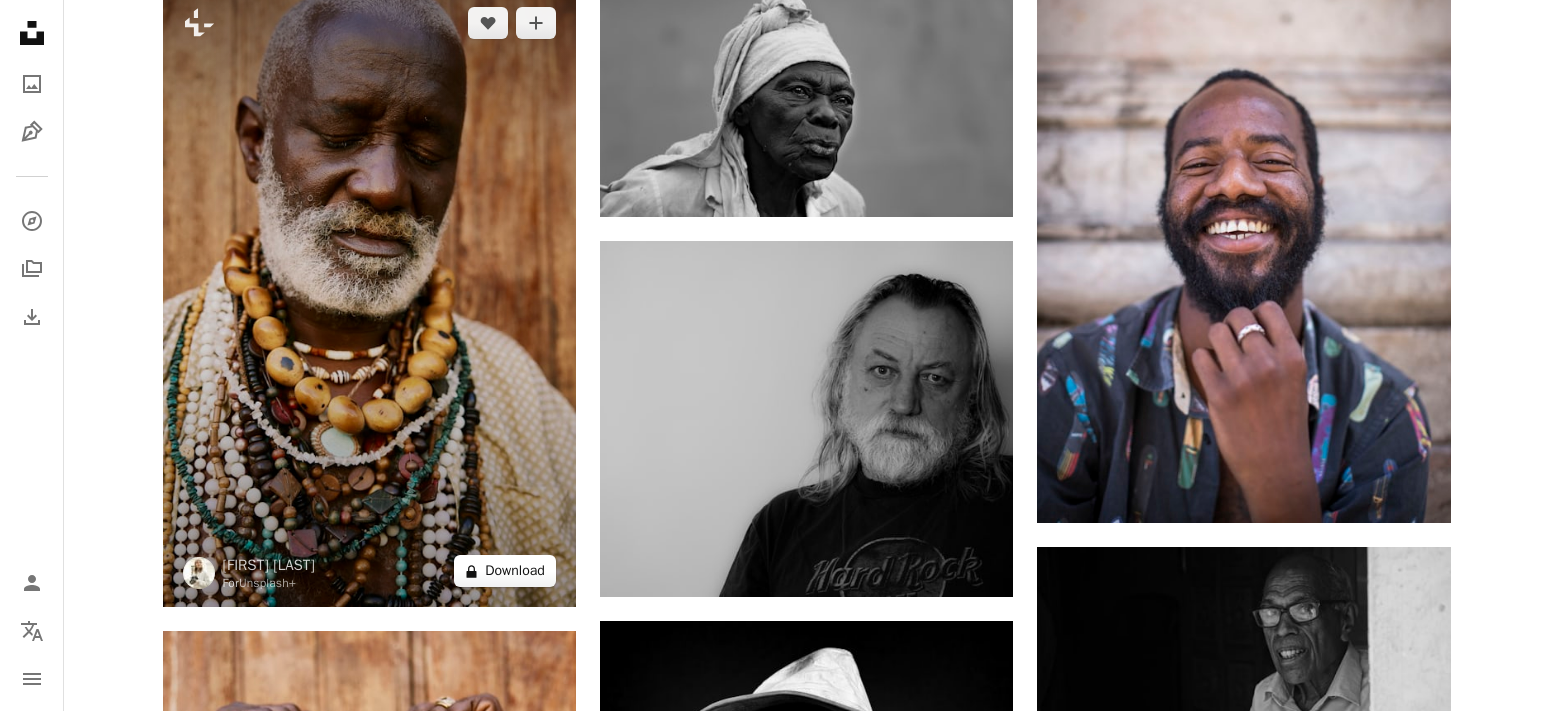 click on "A lock Download" at bounding box center (505, 571) 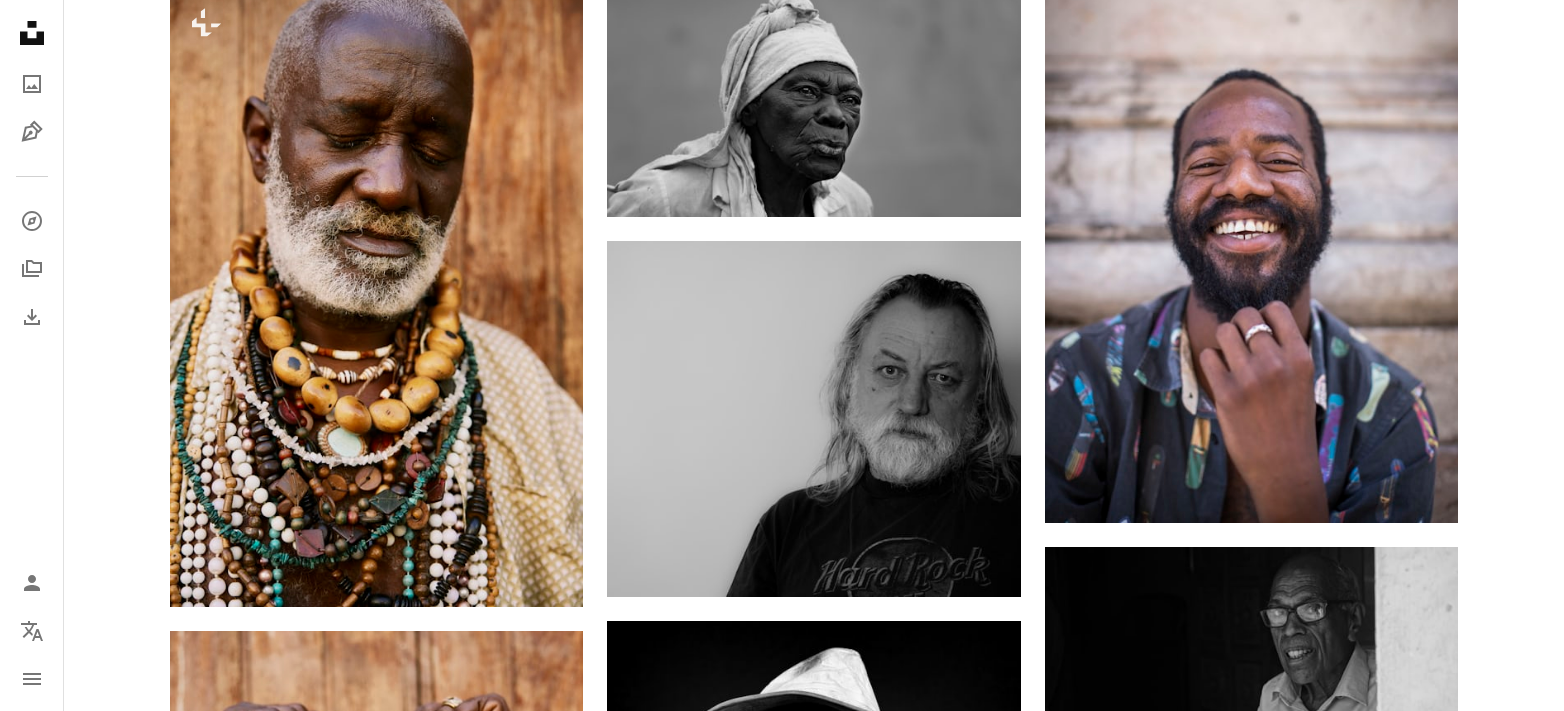 click on "An X shape Premium, ready to use images. Get unlimited access. A plus sign Members-only content added monthly A plus sign Unlimited royalty-free downloads A plus sign Illustrations  New A plus sign Enhanced legal protections yearly 66%  off monthly $12   $4 USD per month * Get  Unsplash+ * When paid annually, billed upfront  $48 Taxes where applicable. Renews automatically. Cancel anytime." at bounding box center (782, 3629) 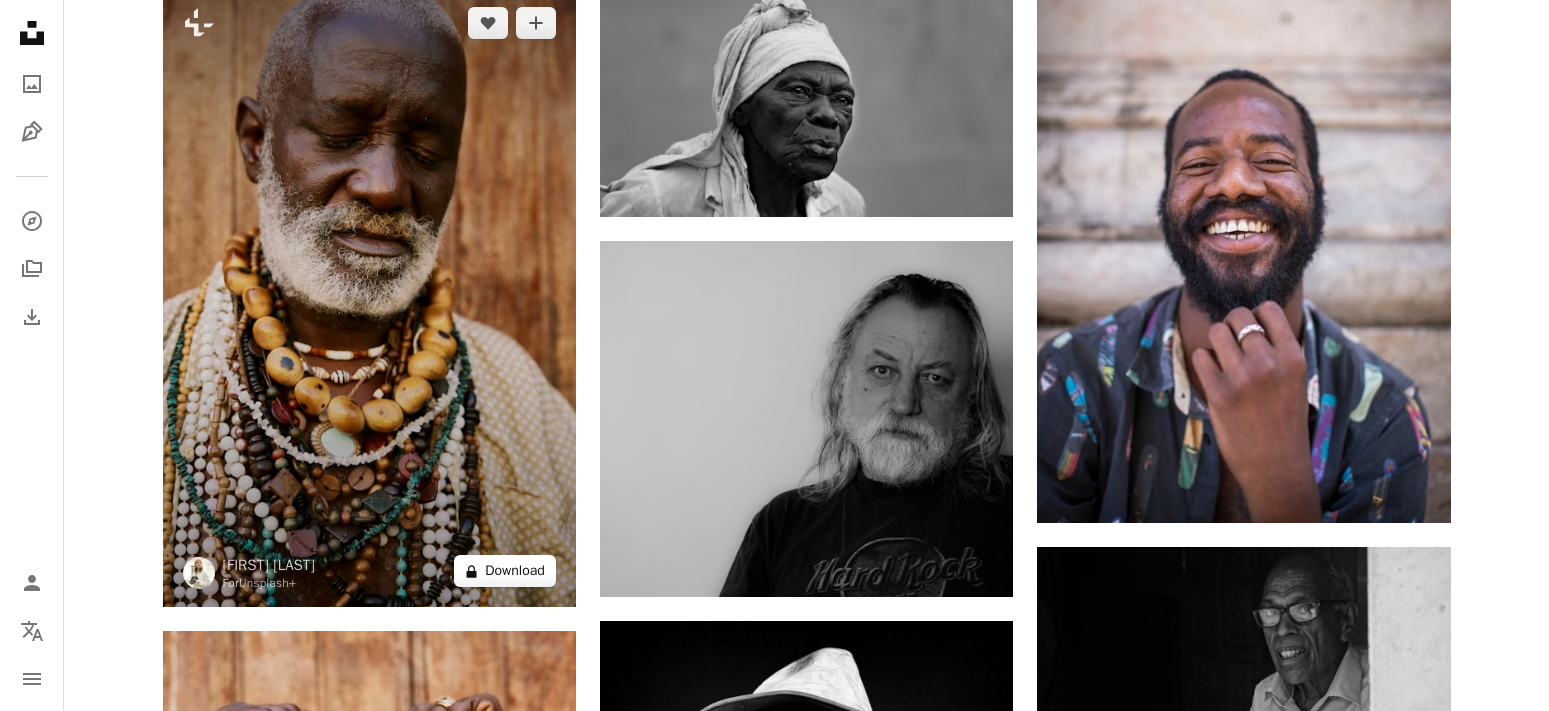 click on "A lock Download" at bounding box center (505, 571) 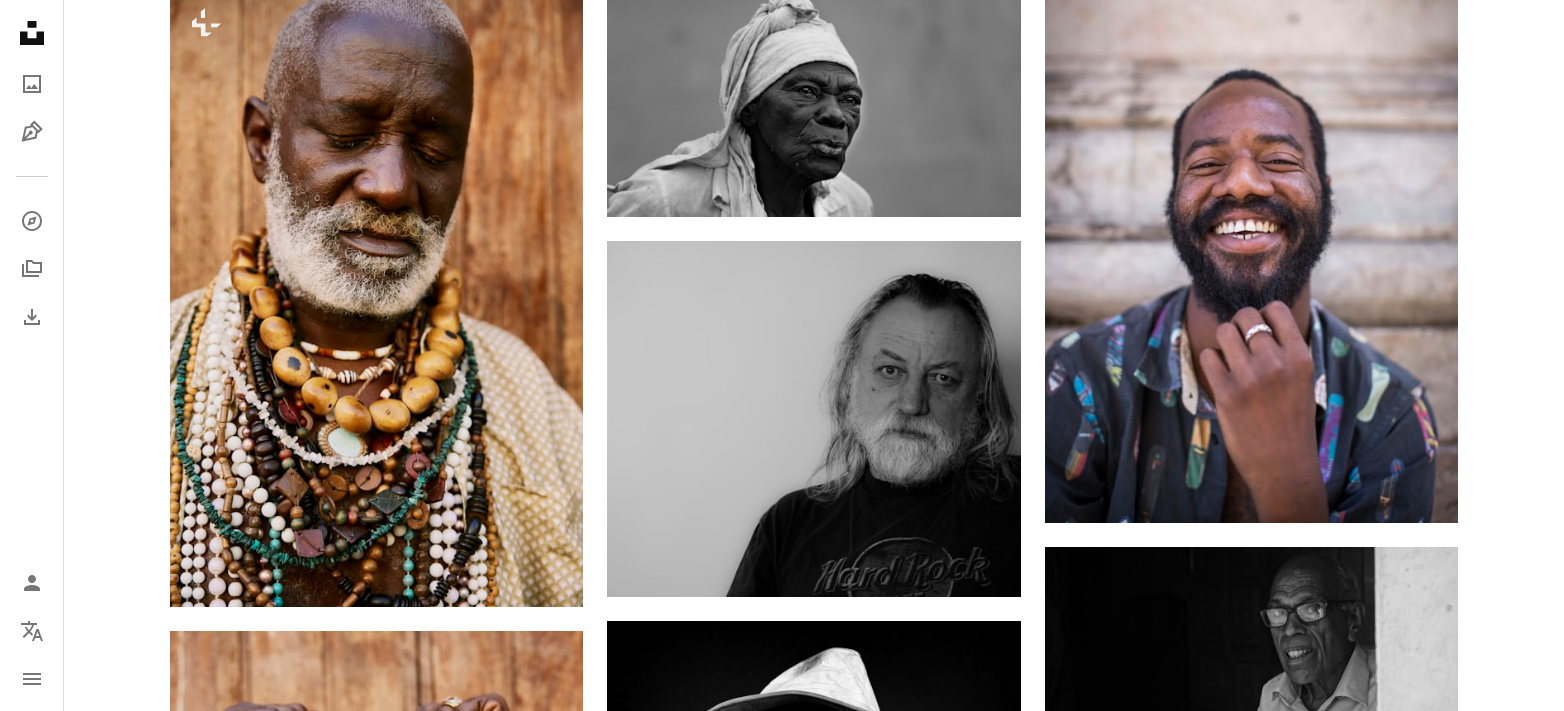 click on "An X shape Premium, ready to use images. Get unlimited access. A plus sign Members-only content added monthly A plus sign Unlimited royalty-free downloads A plus sign Illustrations  New A plus sign Enhanced legal protections yearly 66%  off monthly $12   $4 USD per month * Get  Unsplash+ * When paid annually, billed upfront  $48 Taxes where applicable. Renews automatically. Cancel anytime." at bounding box center [782, 3629] 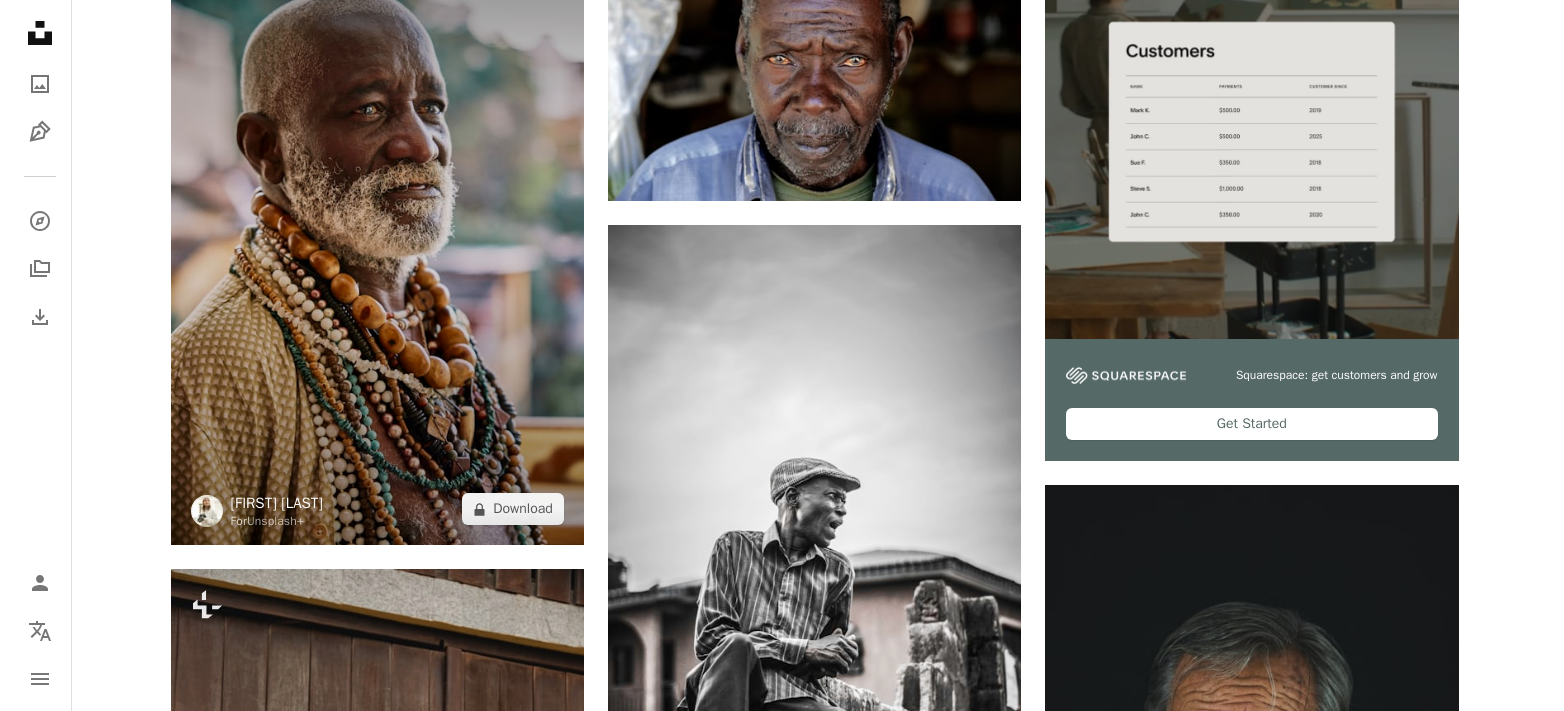 scroll, scrollTop: 600, scrollLeft: 0, axis: vertical 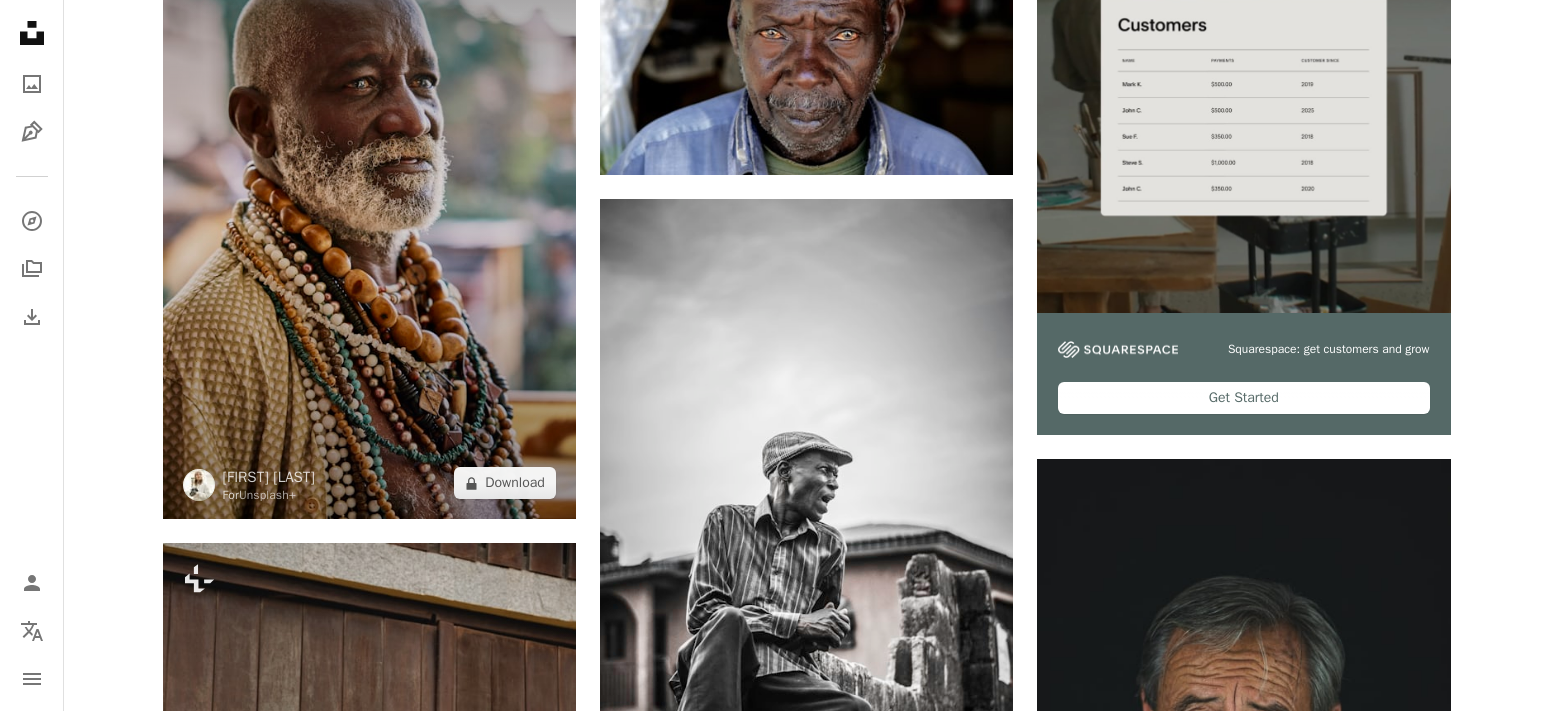 click at bounding box center (369, 209) 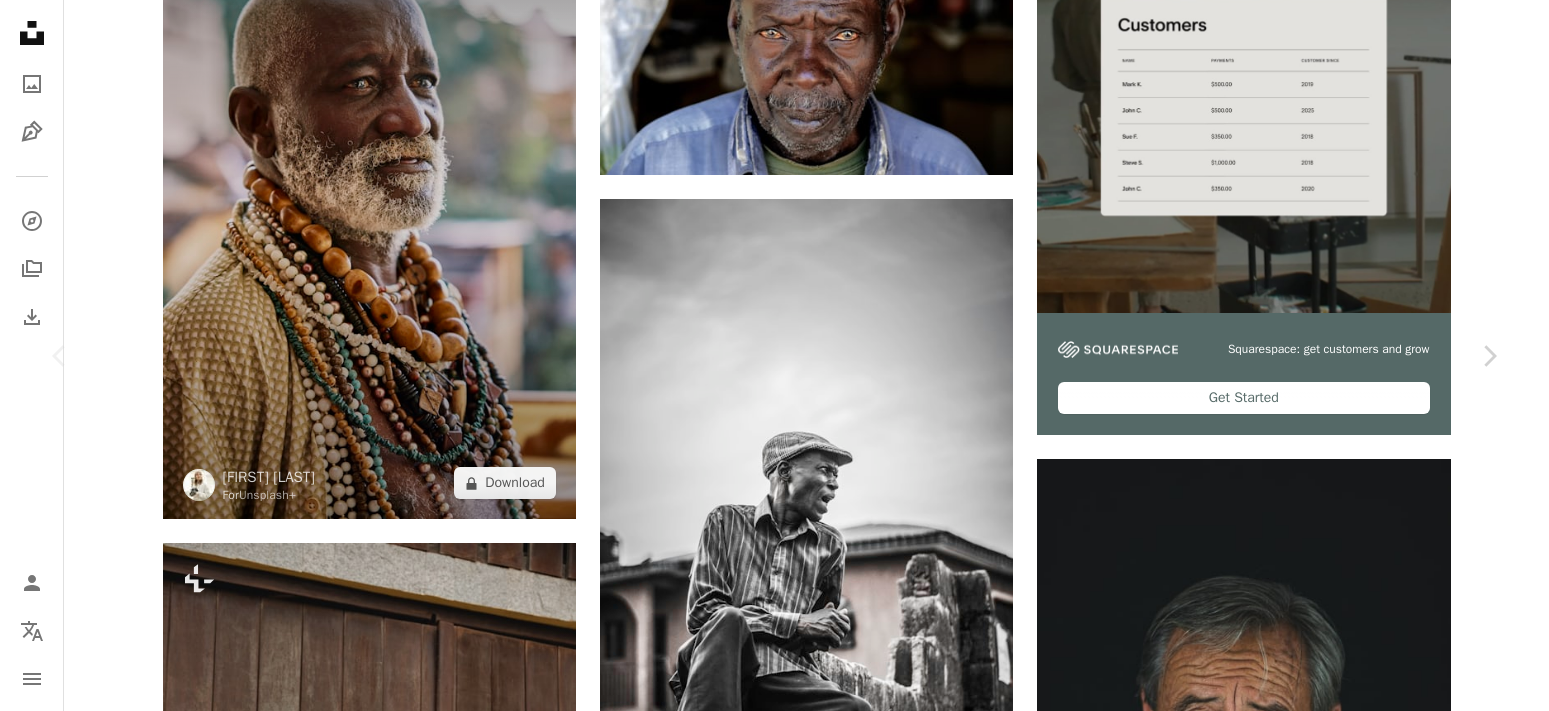 click on "An X shape Chevron left Chevron right" at bounding box center (774, 4829) 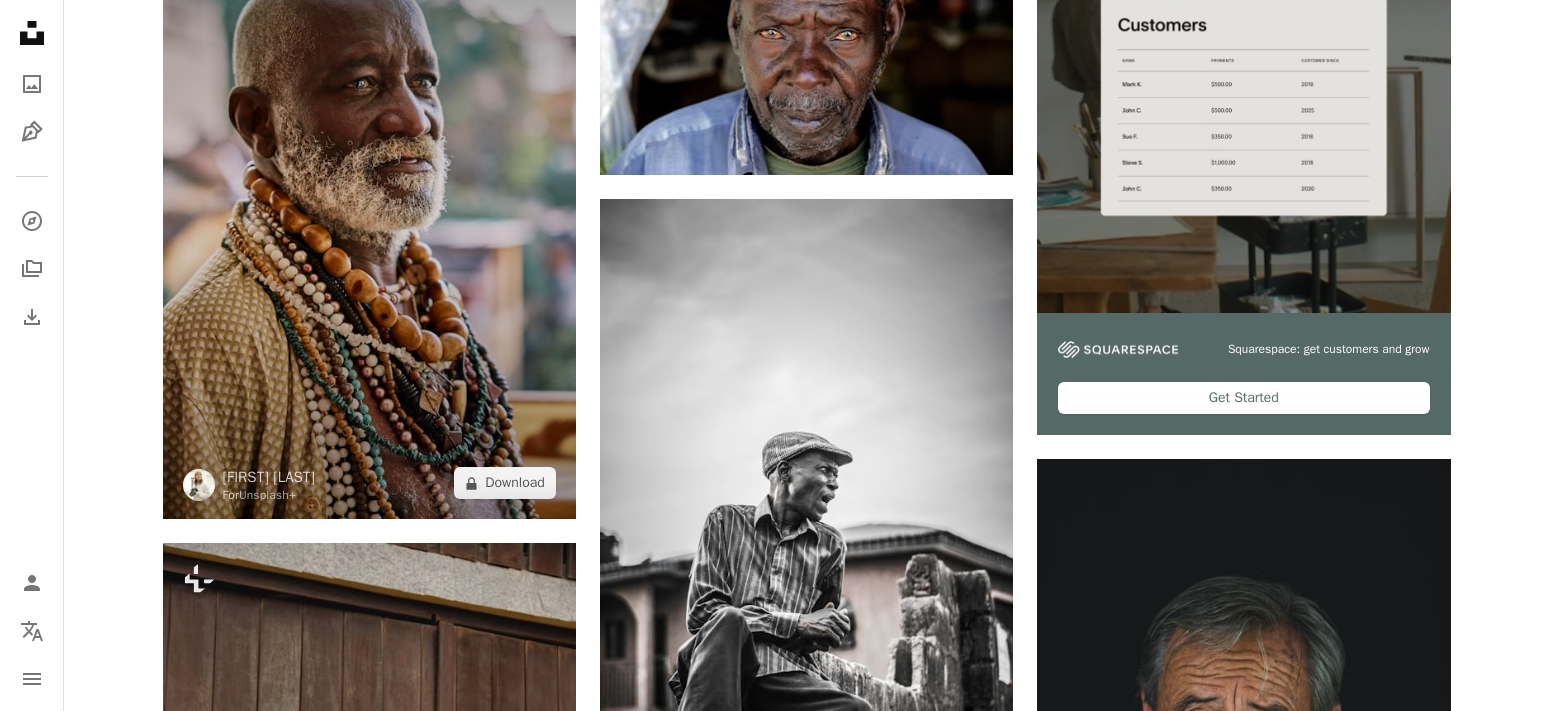 click at bounding box center (369, 209) 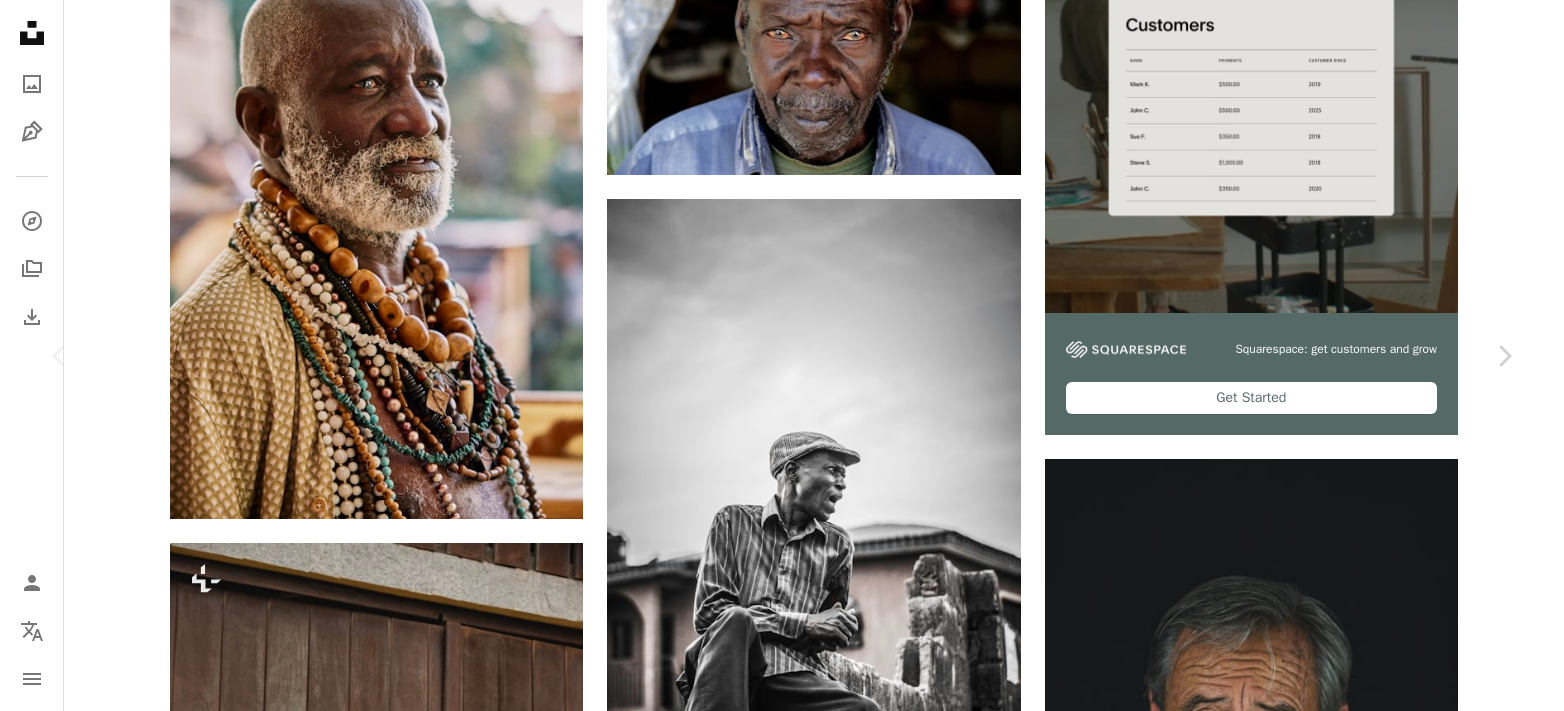 drag, startPoint x: 417, startPoint y: 231, endPoint x: 1334, endPoint y: 41, distance: 936.4769 